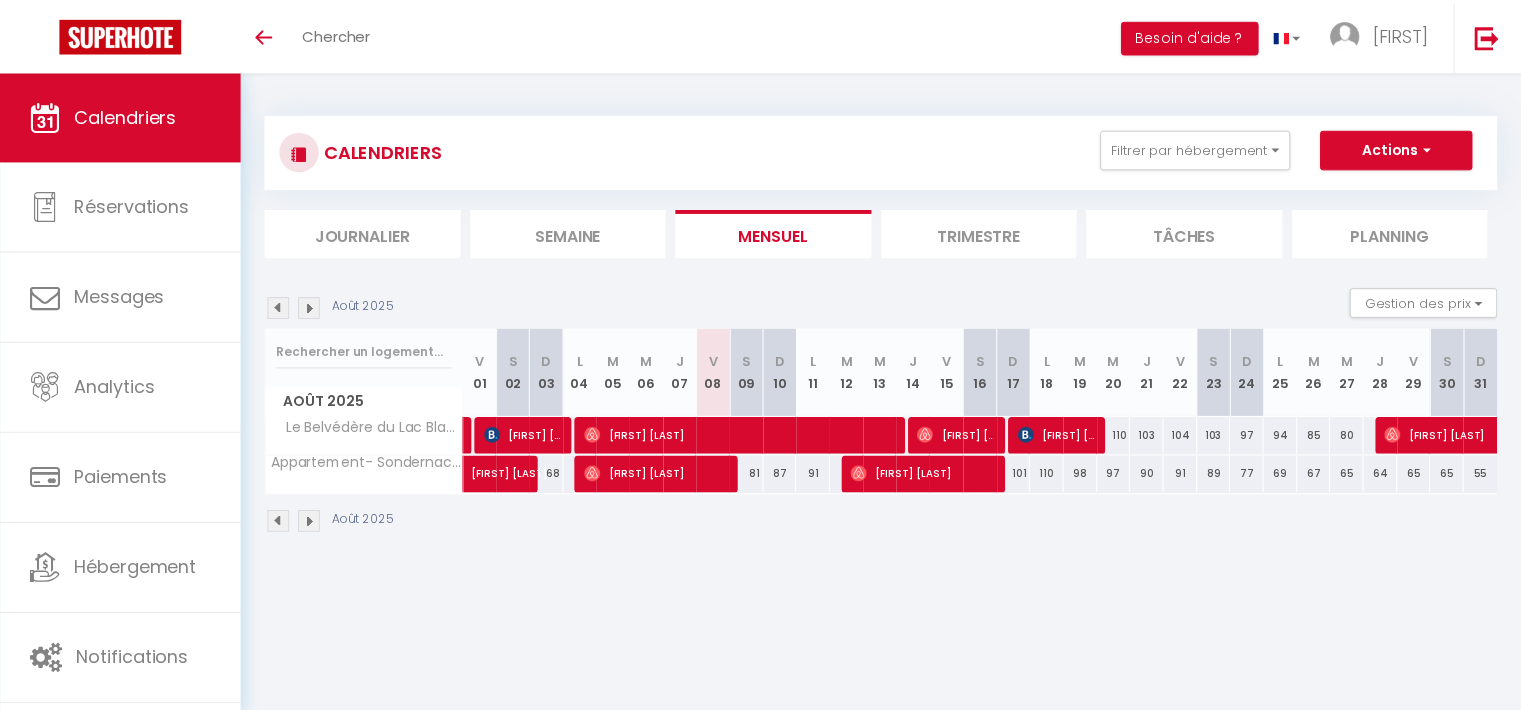 scroll, scrollTop: 0, scrollLeft: 0, axis: both 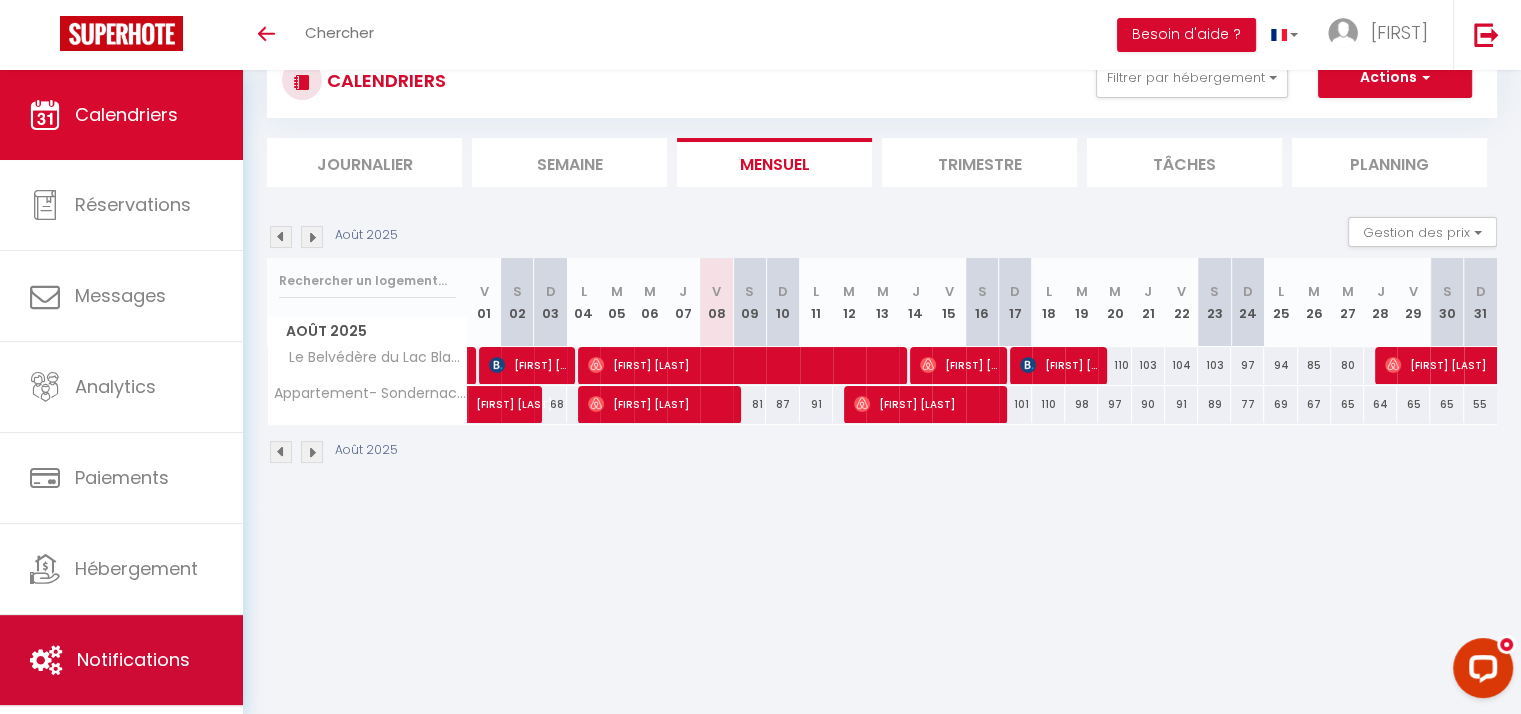 click on "Notifications" at bounding box center [121, 660] 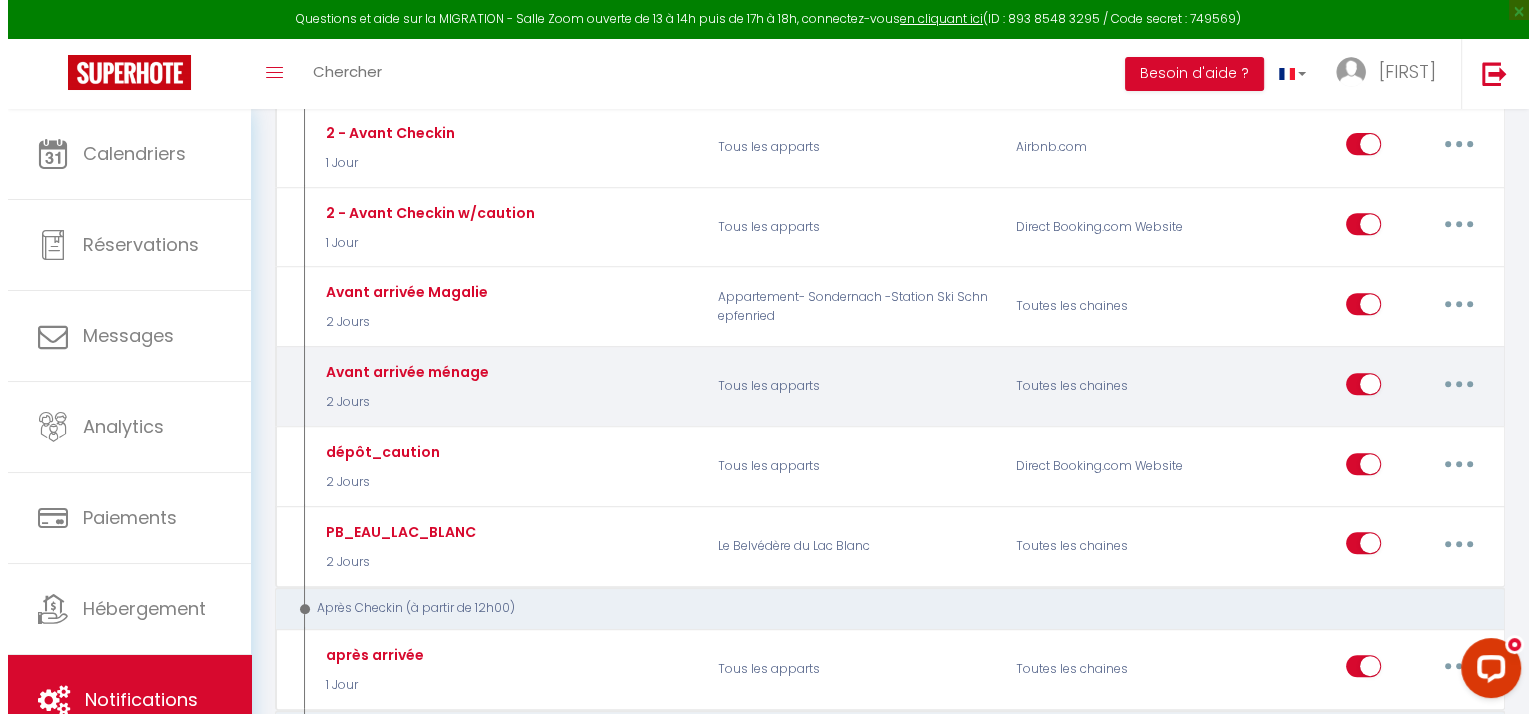 scroll, scrollTop: 808, scrollLeft: 0, axis: vertical 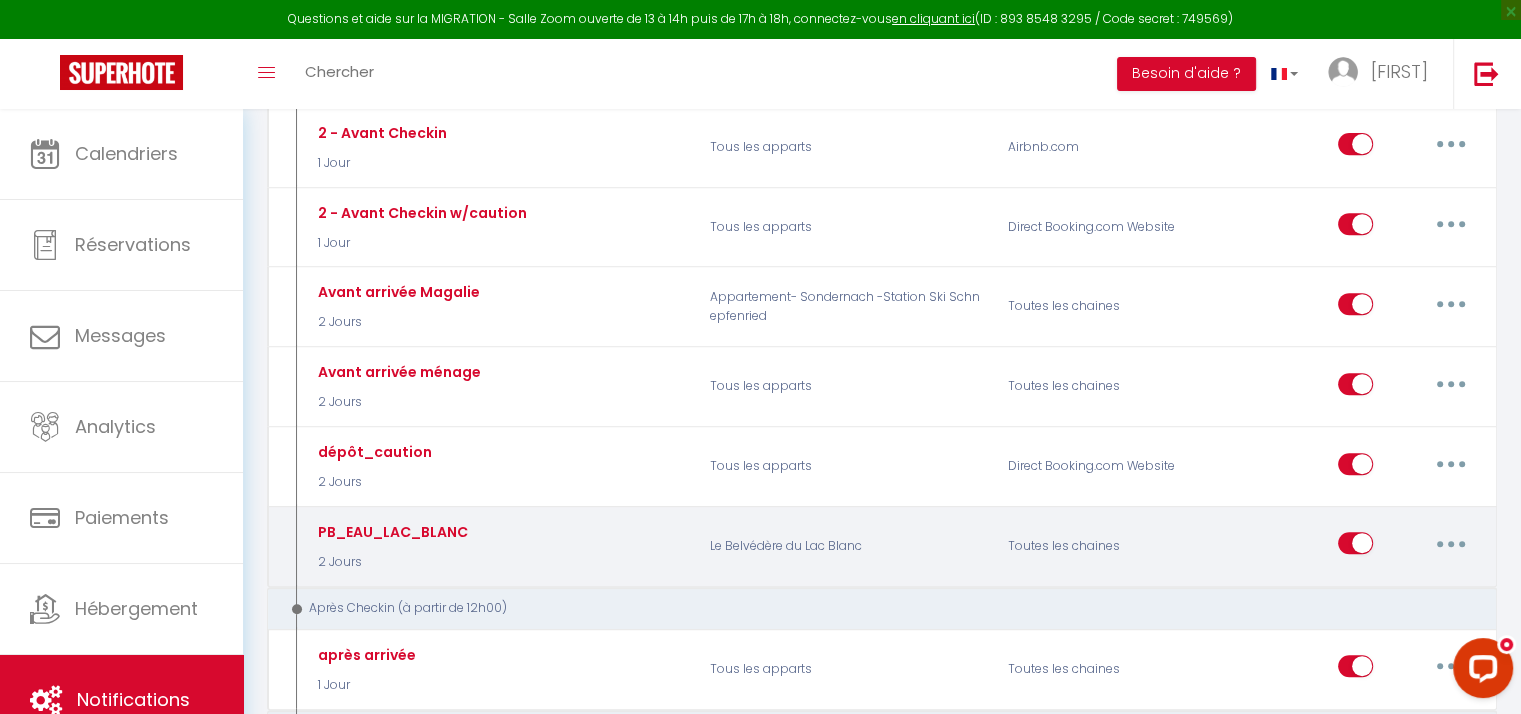 click at bounding box center [1451, 543] 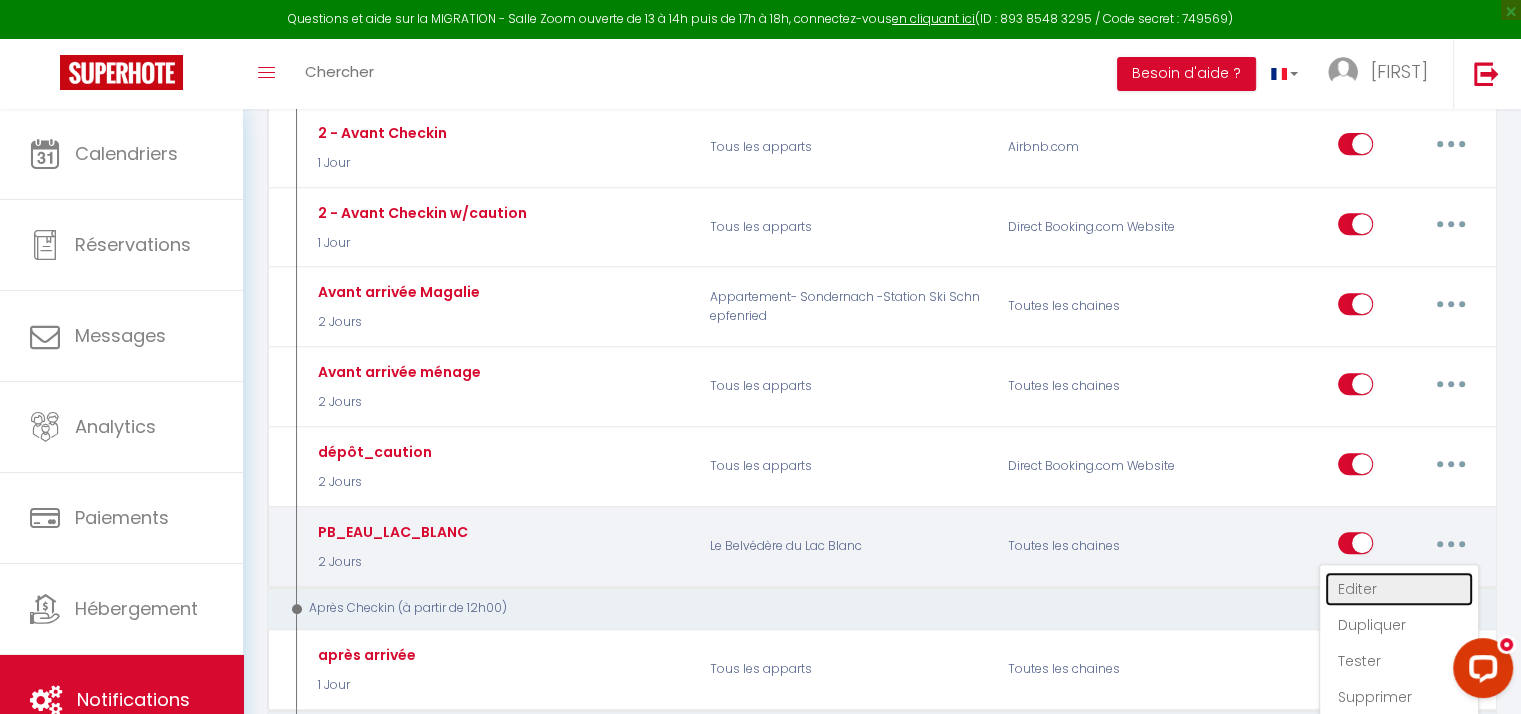 click on "Editer" at bounding box center (1399, 589) 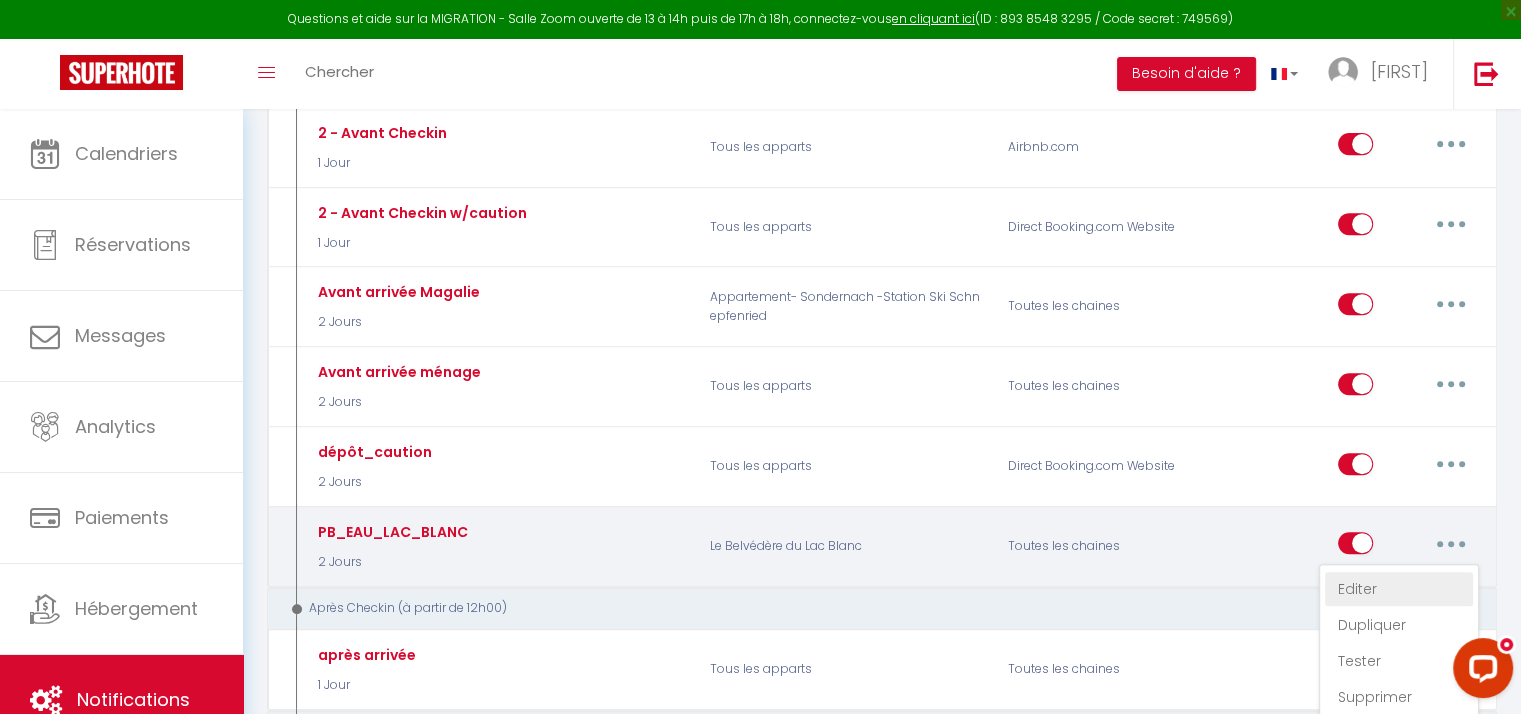 type on "PB_EAU_LAC_BLANC" 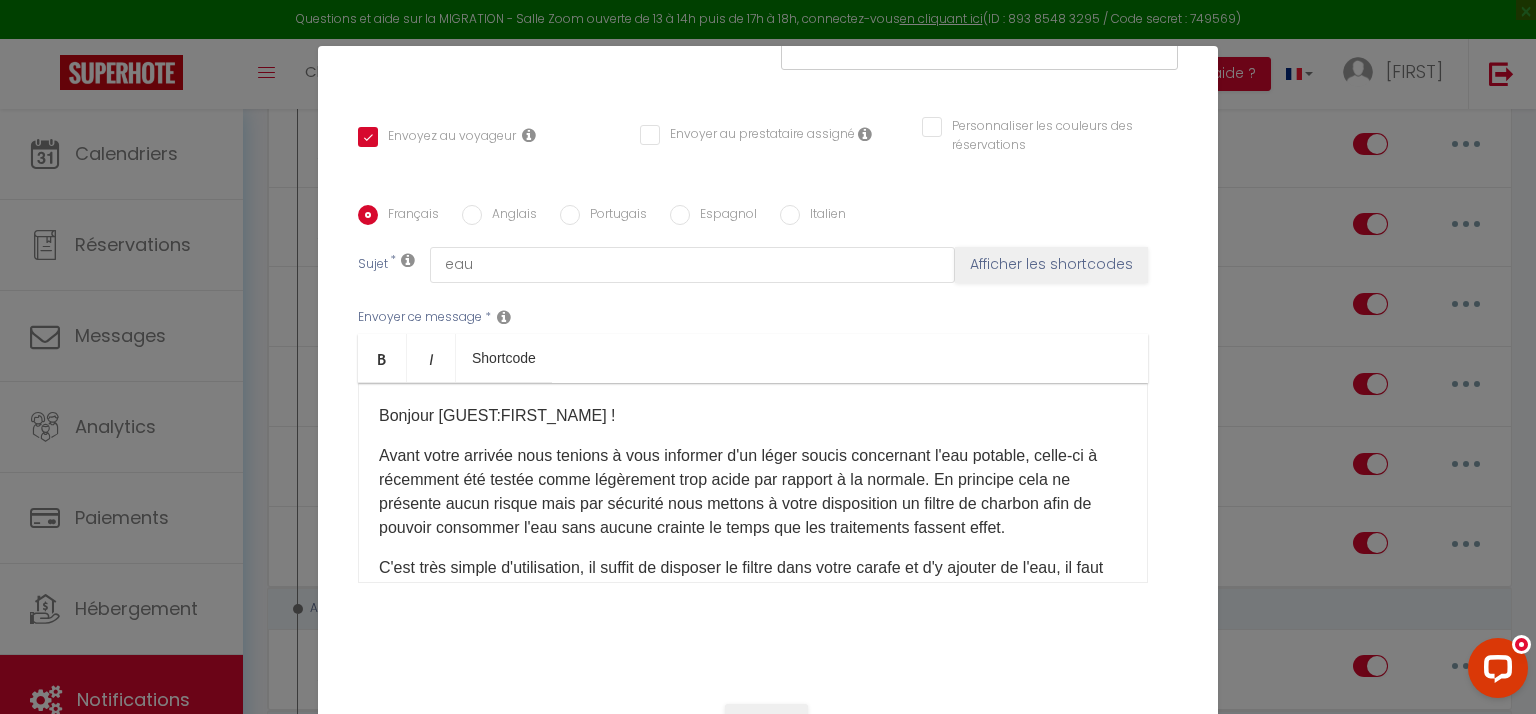 scroll, scrollTop: 396, scrollLeft: 0, axis: vertical 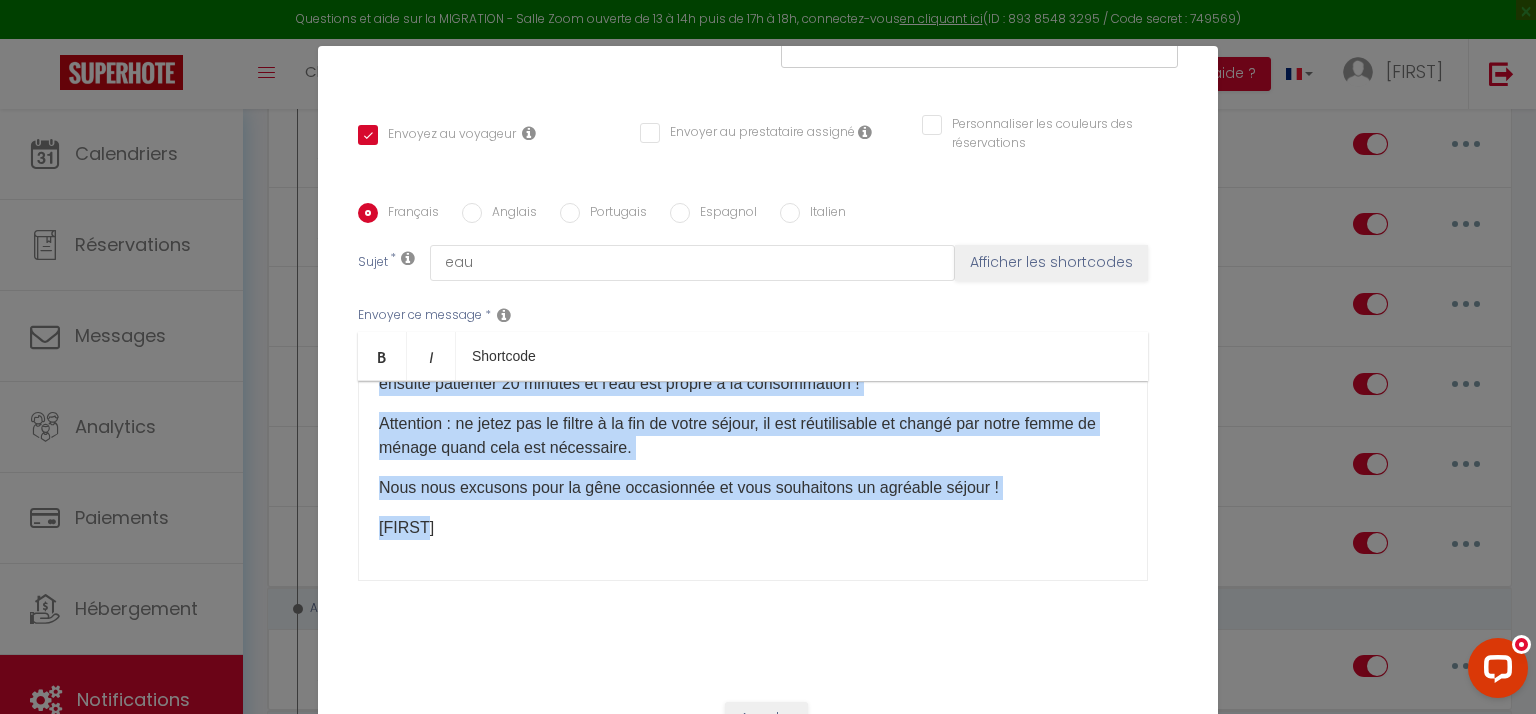 drag, startPoint x: 367, startPoint y: 405, endPoint x: 877, endPoint y: 617, distance: 552.30786 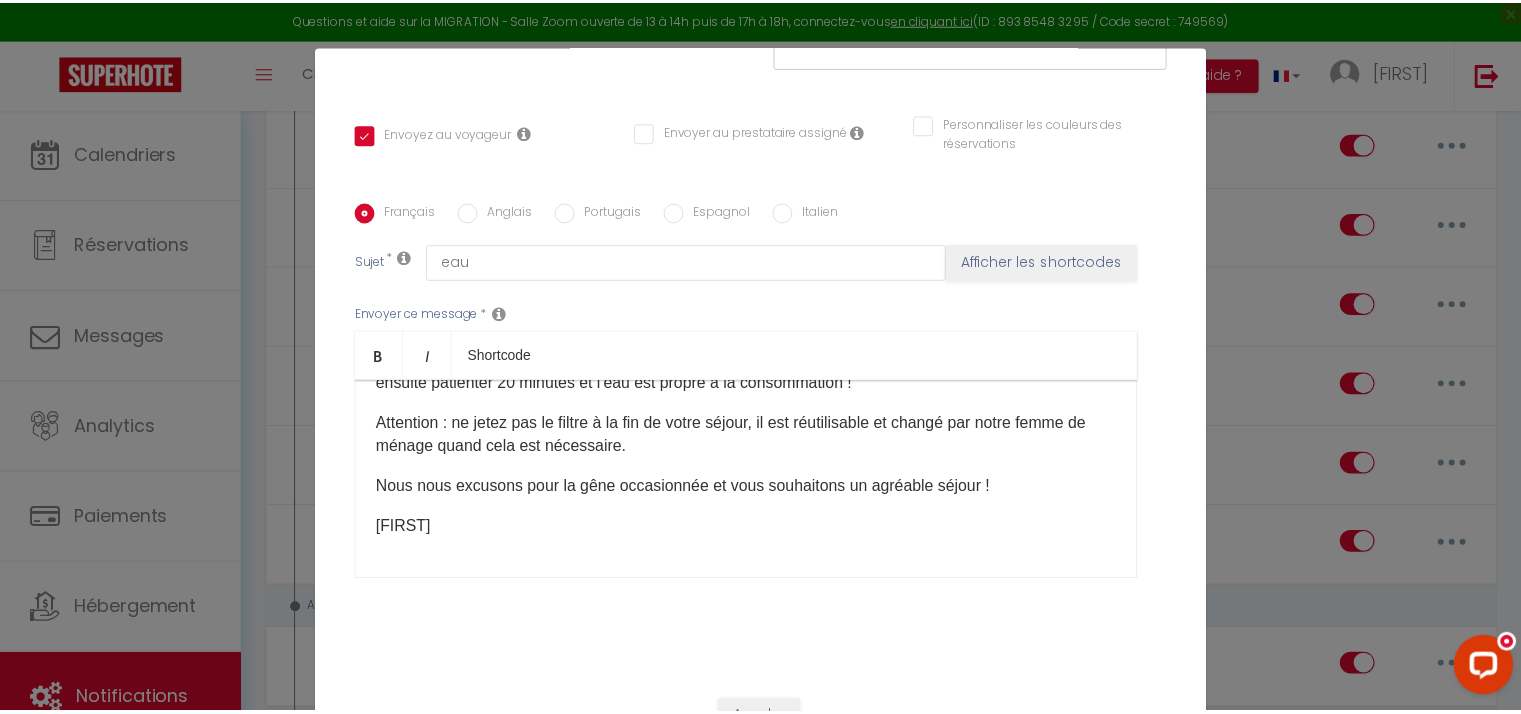 scroll, scrollTop: 0, scrollLeft: 0, axis: both 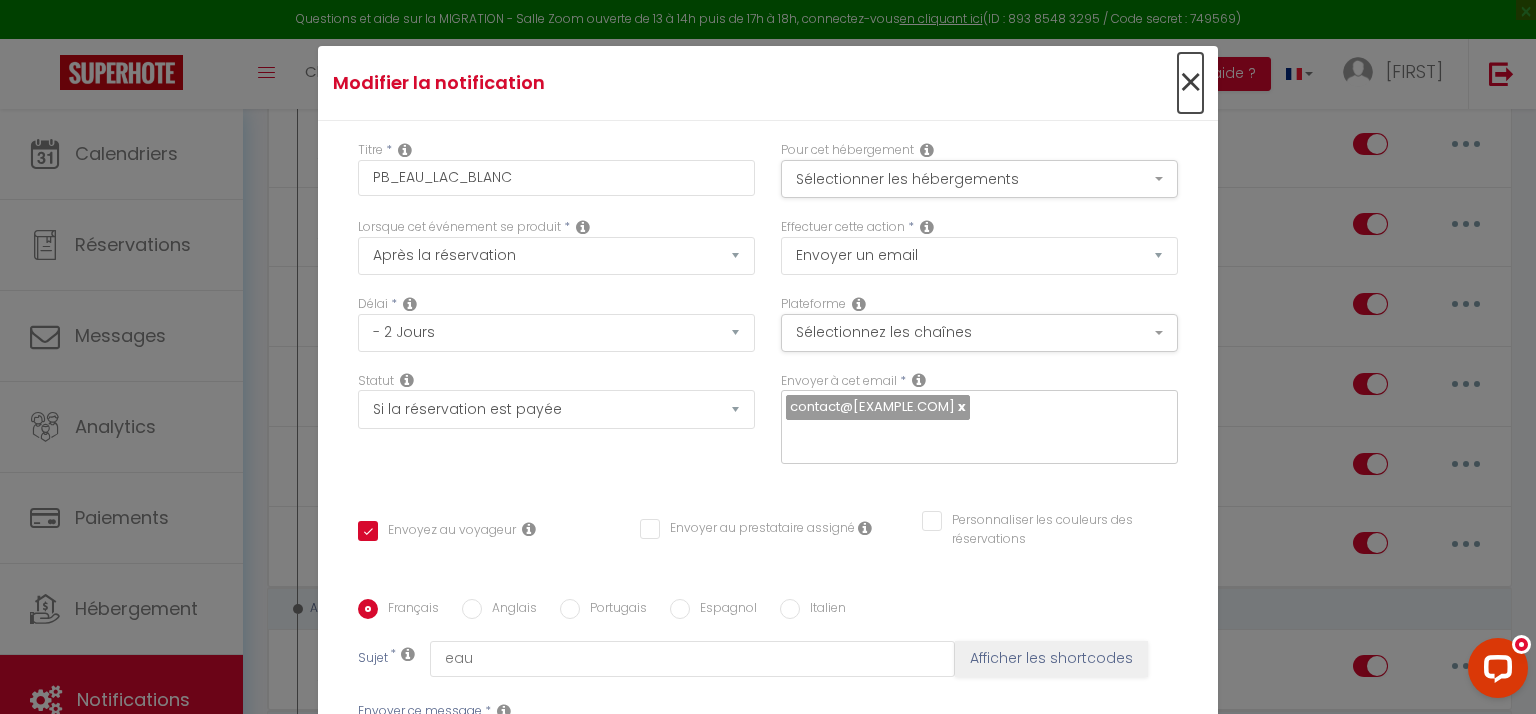 click on "×" at bounding box center (1190, 83) 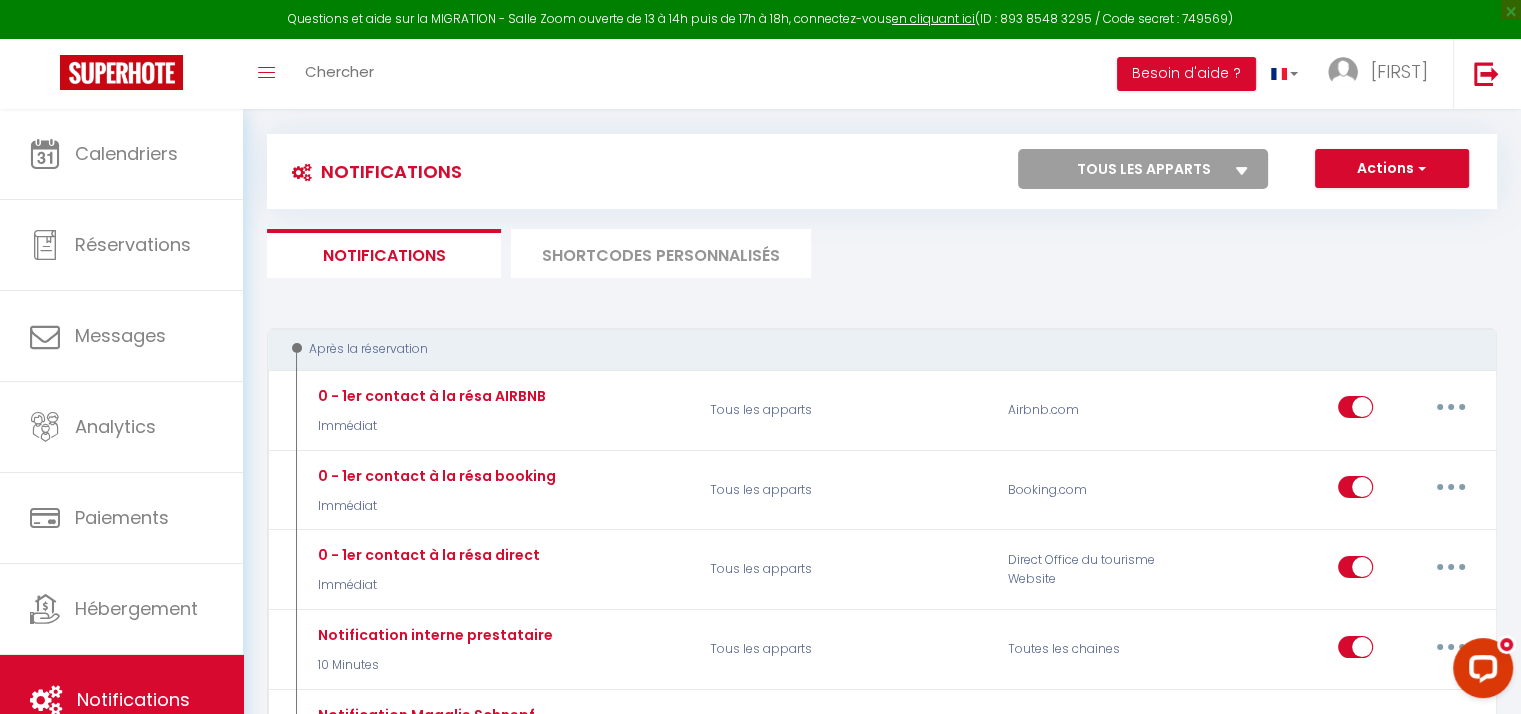 scroll, scrollTop: 0, scrollLeft: 0, axis: both 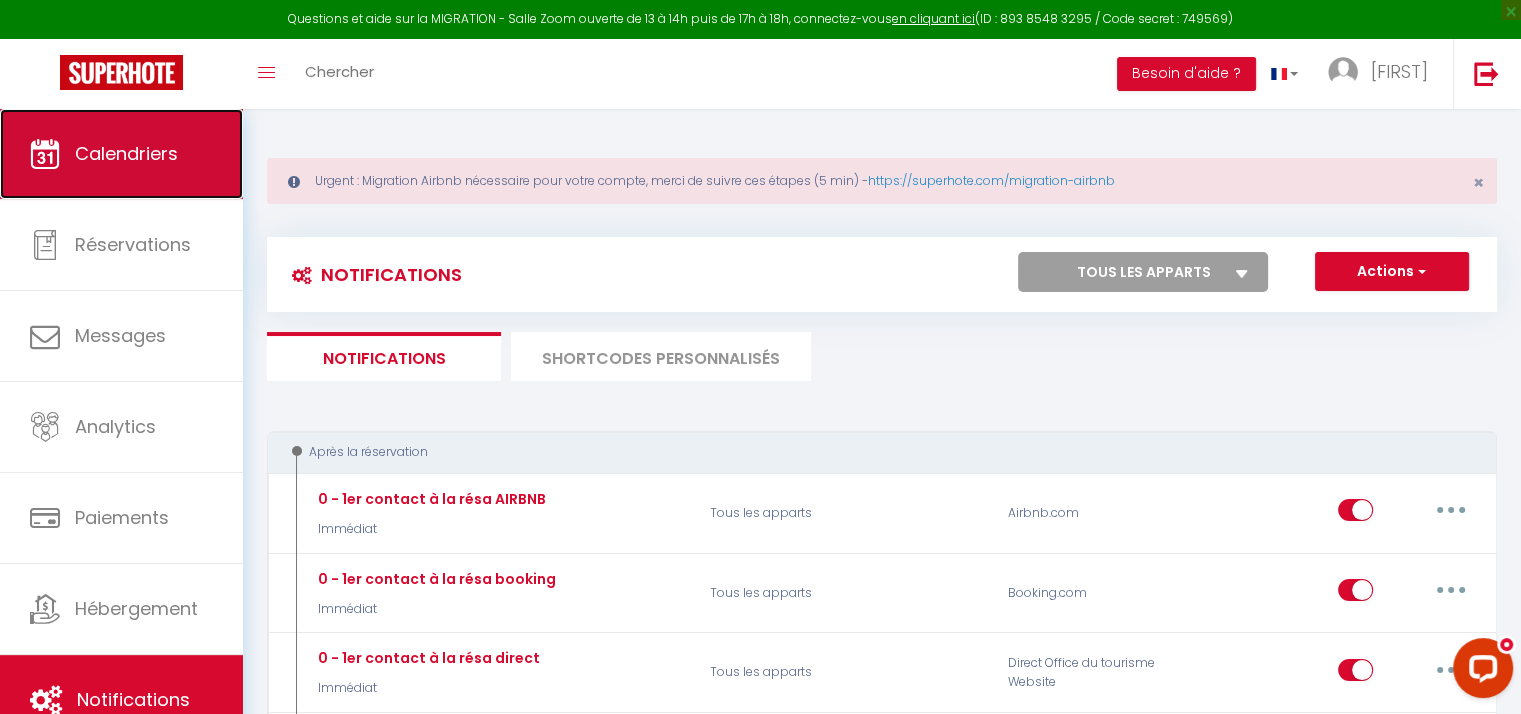 click on "Calendriers" at bounding box center (121, 154) 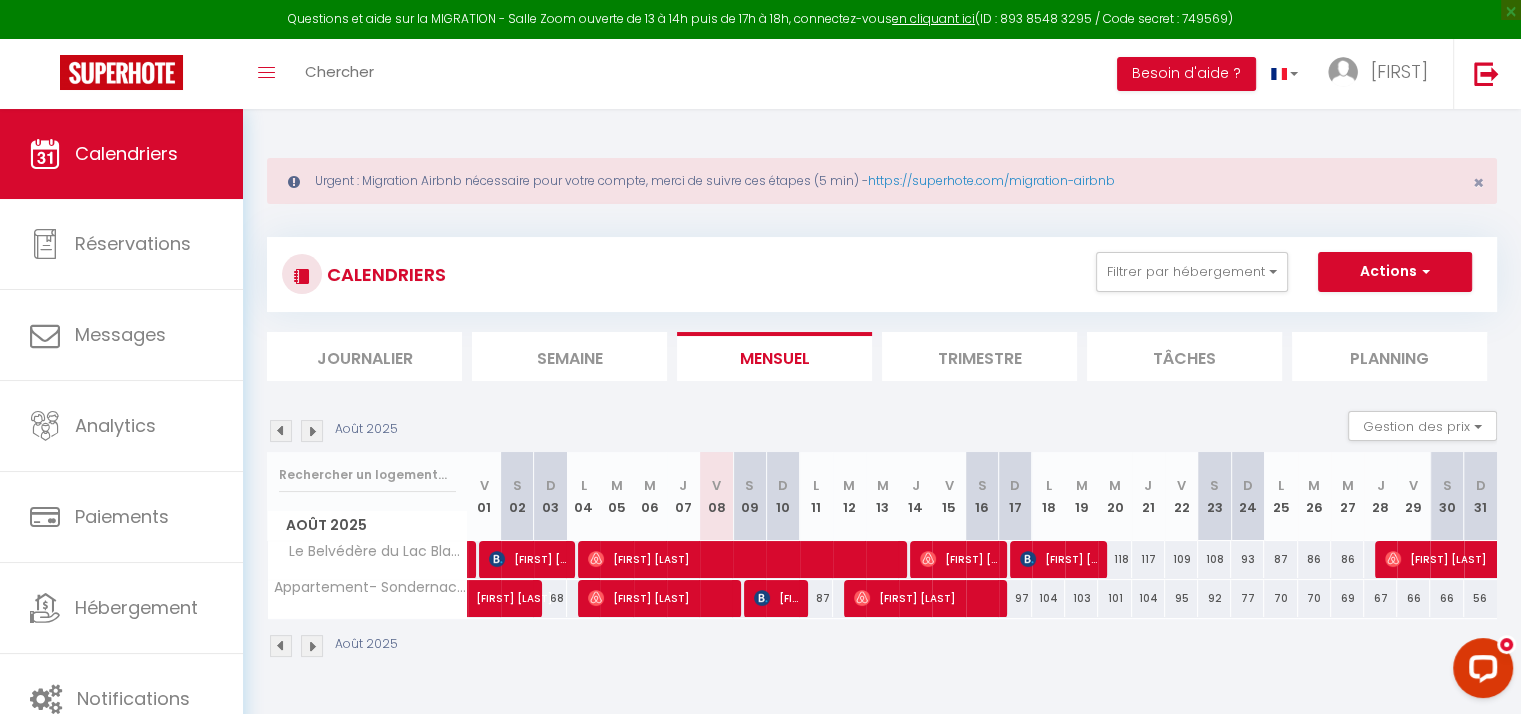 scroll, scrollTop: 108, scrollLeft: 0, axis: vertical 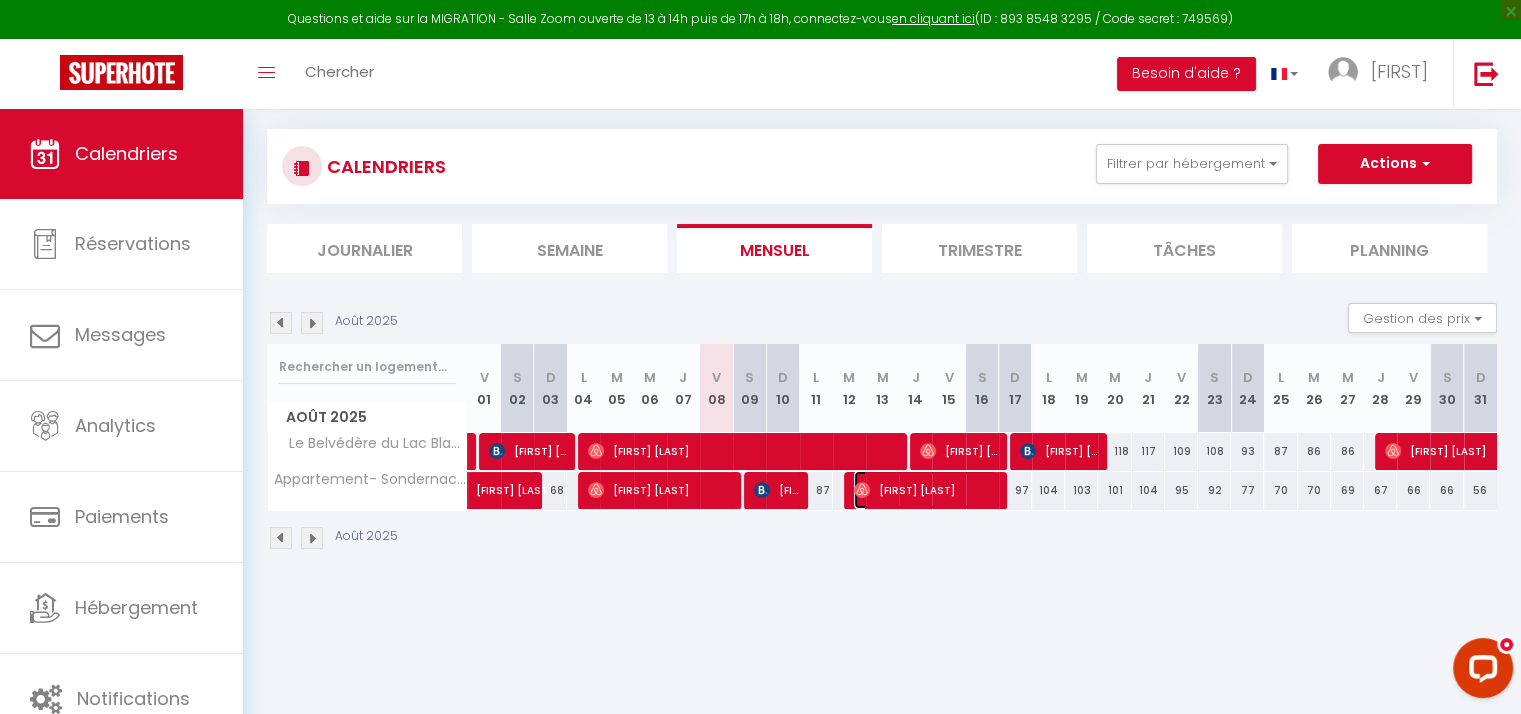 click on "[FIRST] [LAST]" at bounding box center [925, 490] 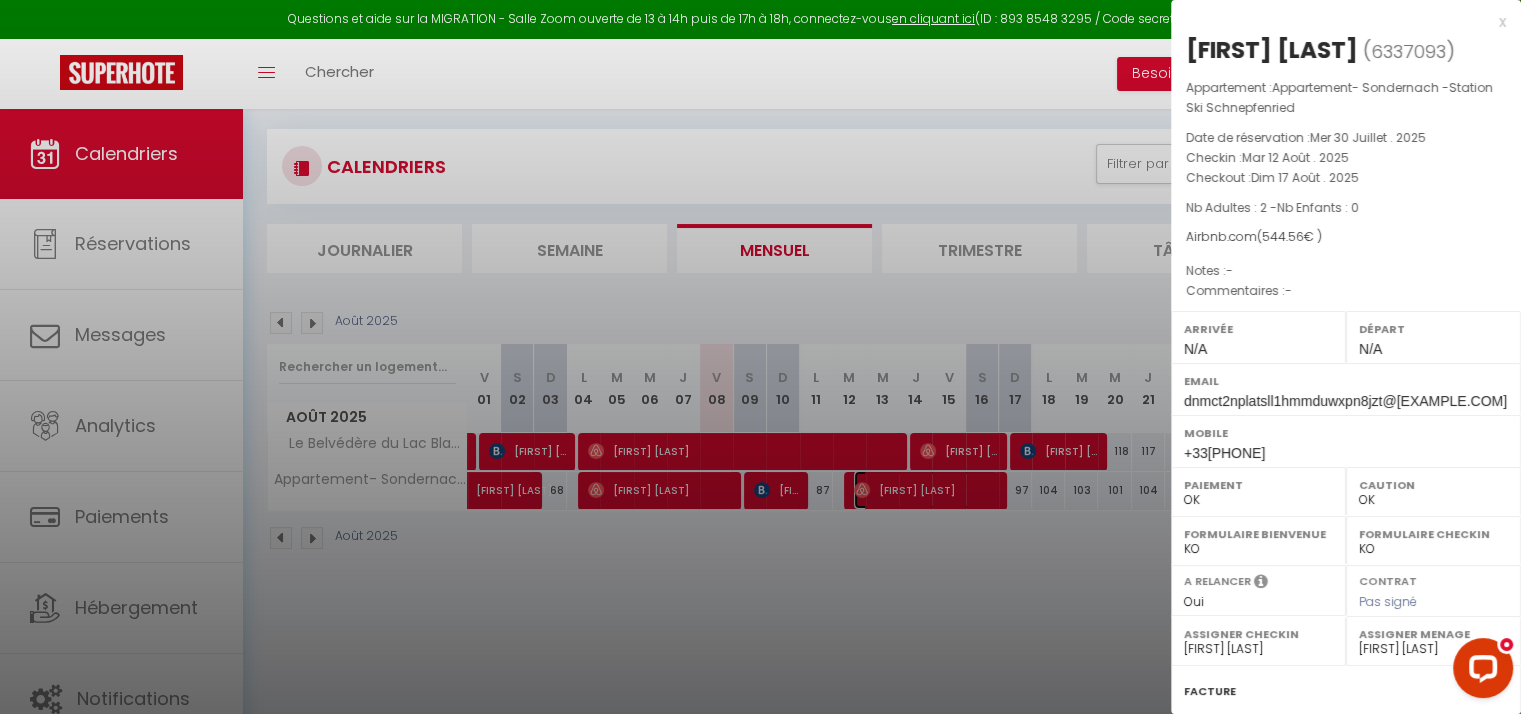 scroll, scrollTop: 235, scrollLeft: 0, axis: vertical 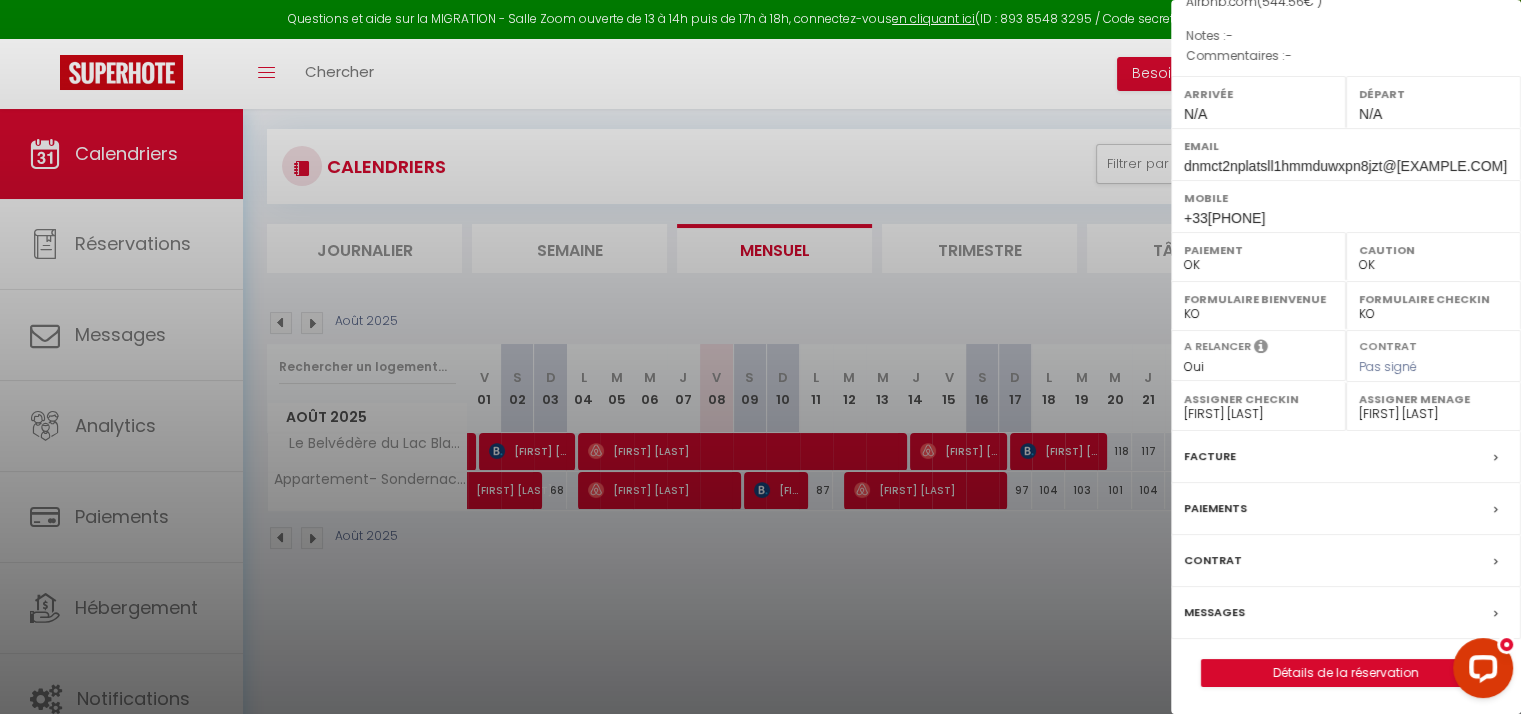 click on "Messages" at bounding box center (1346, 613) 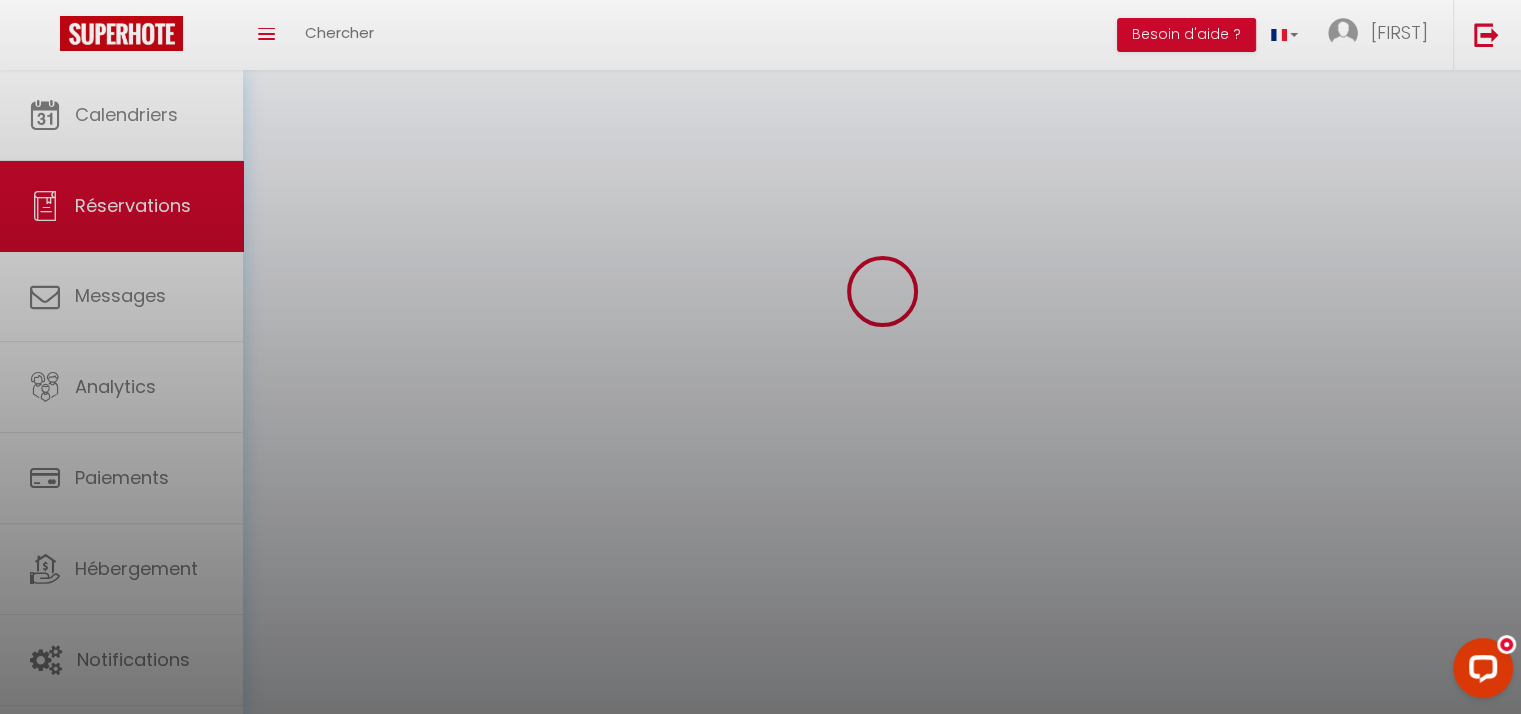 scroll, scrollTop: 0, scrollLeft: 0, axis: both 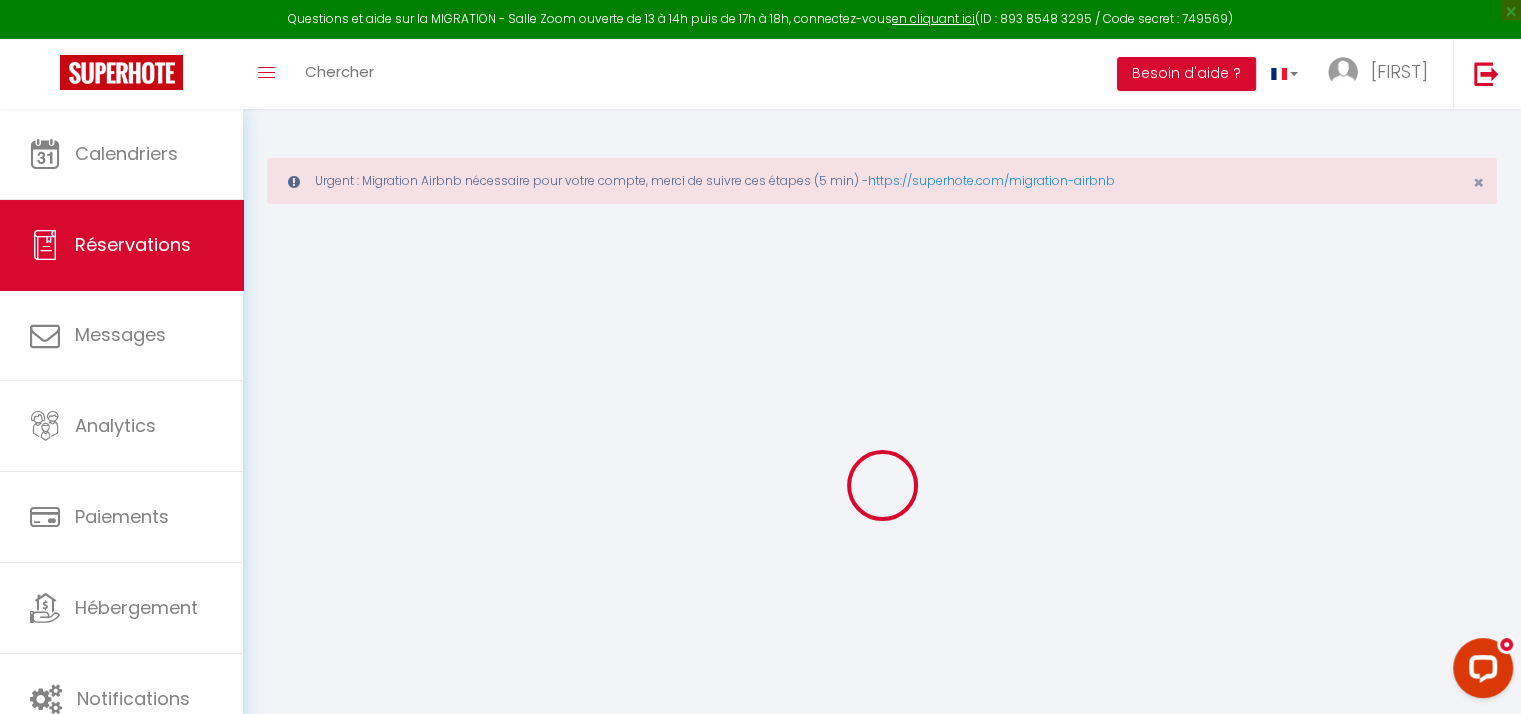 select 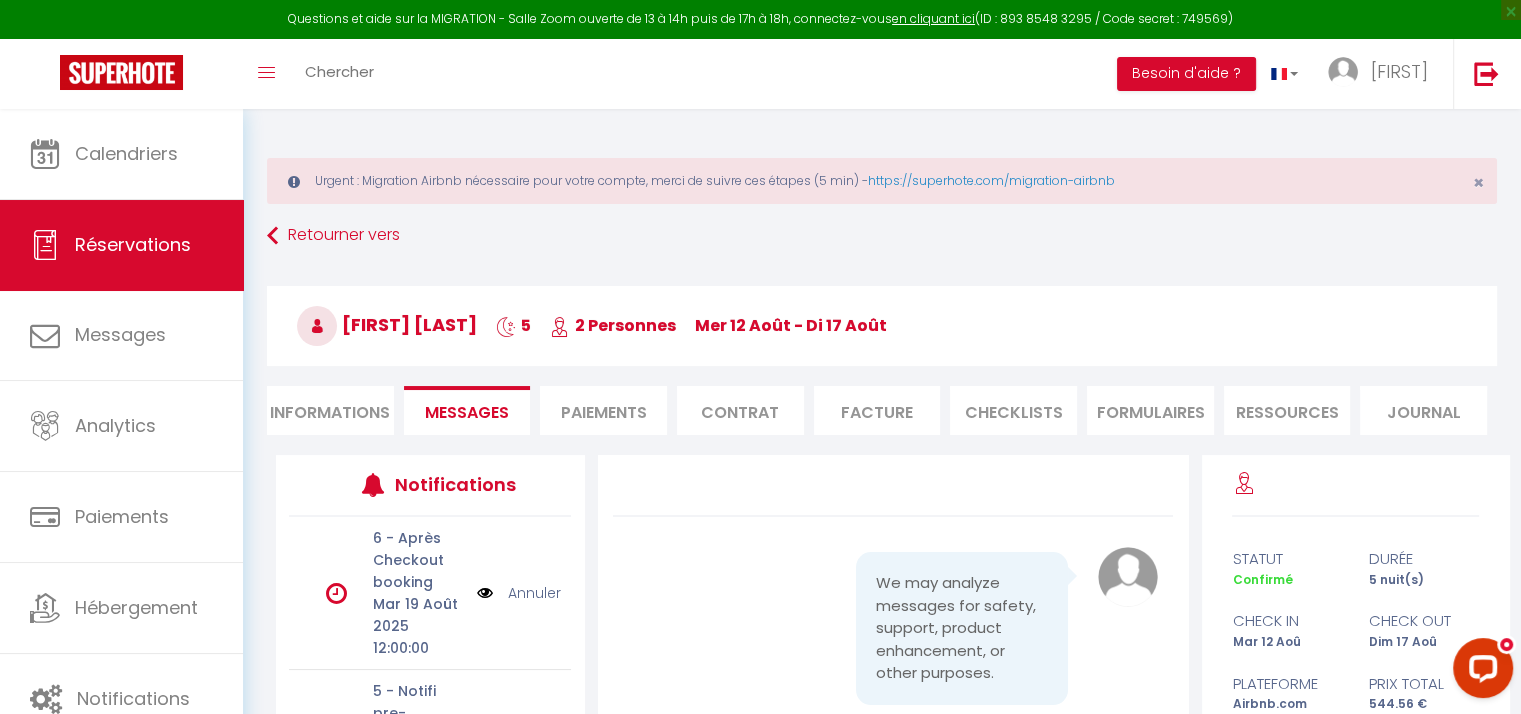 scroll, scrollTop: 3430, scrollLeft: 0, axis: vertical 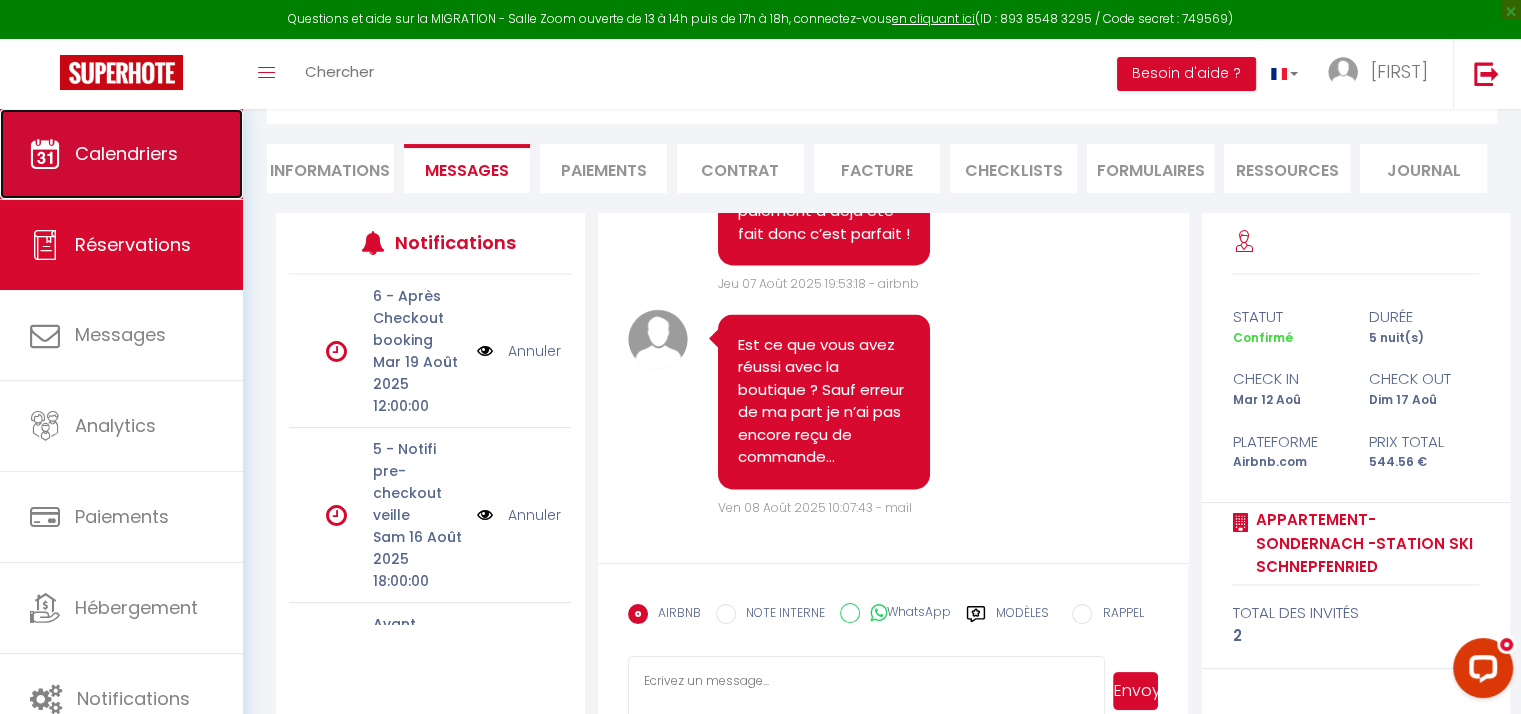 click on "Calendriers" at bounding box center [126, 153] 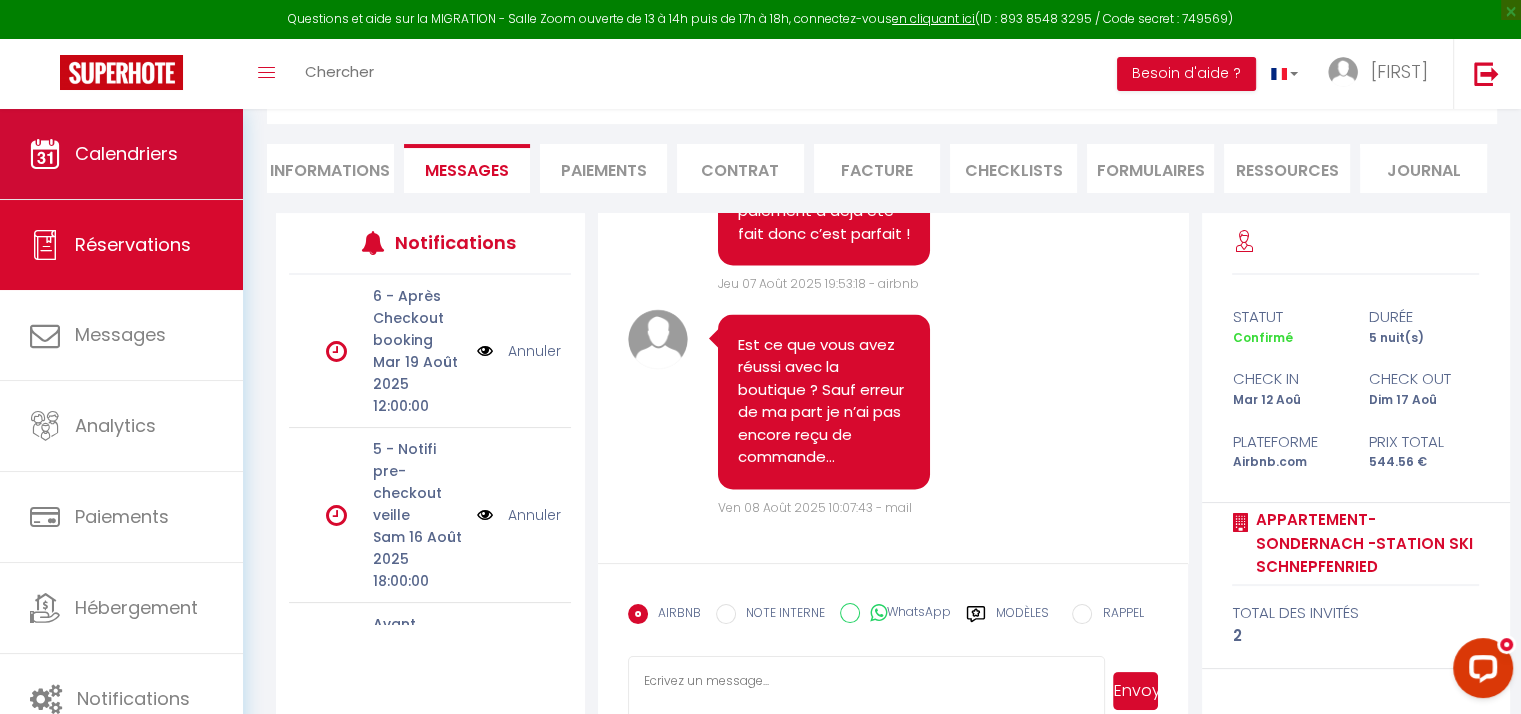 scroll, scrollTop: 0, scrollLeft: 0, axis: both 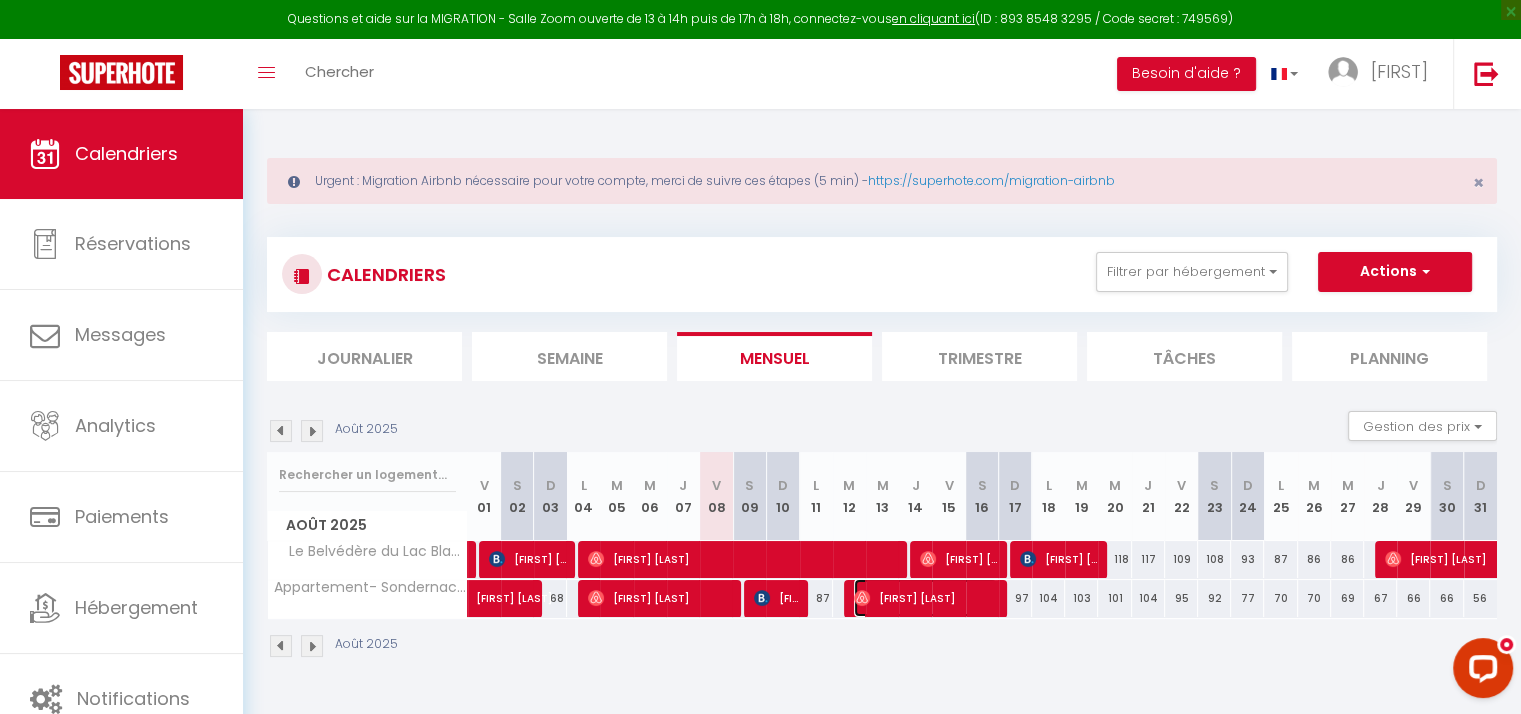 click on "[FIRST] [LAST]" at bounding box center [925, 598] 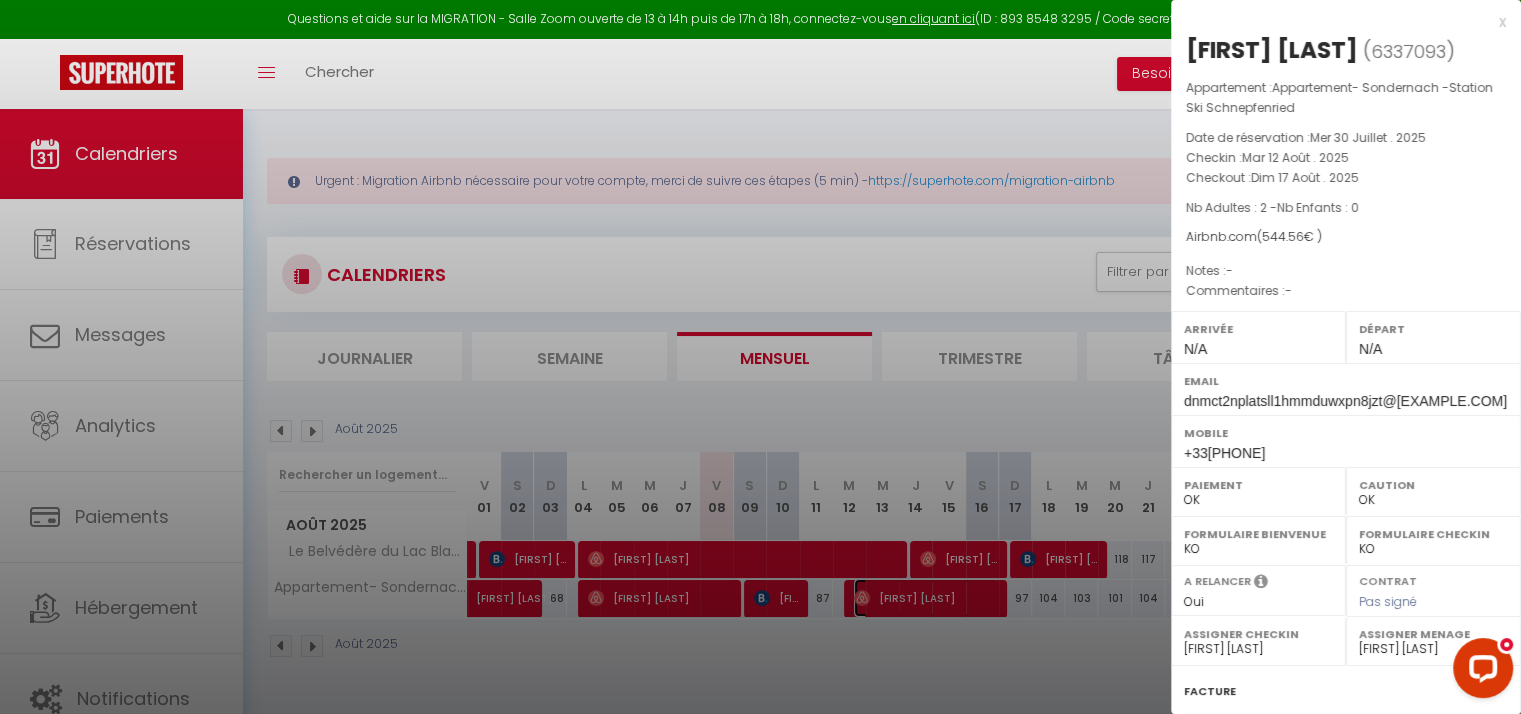 scroll, scrollTop: 235, scrollLeft: 0, axis: vertical 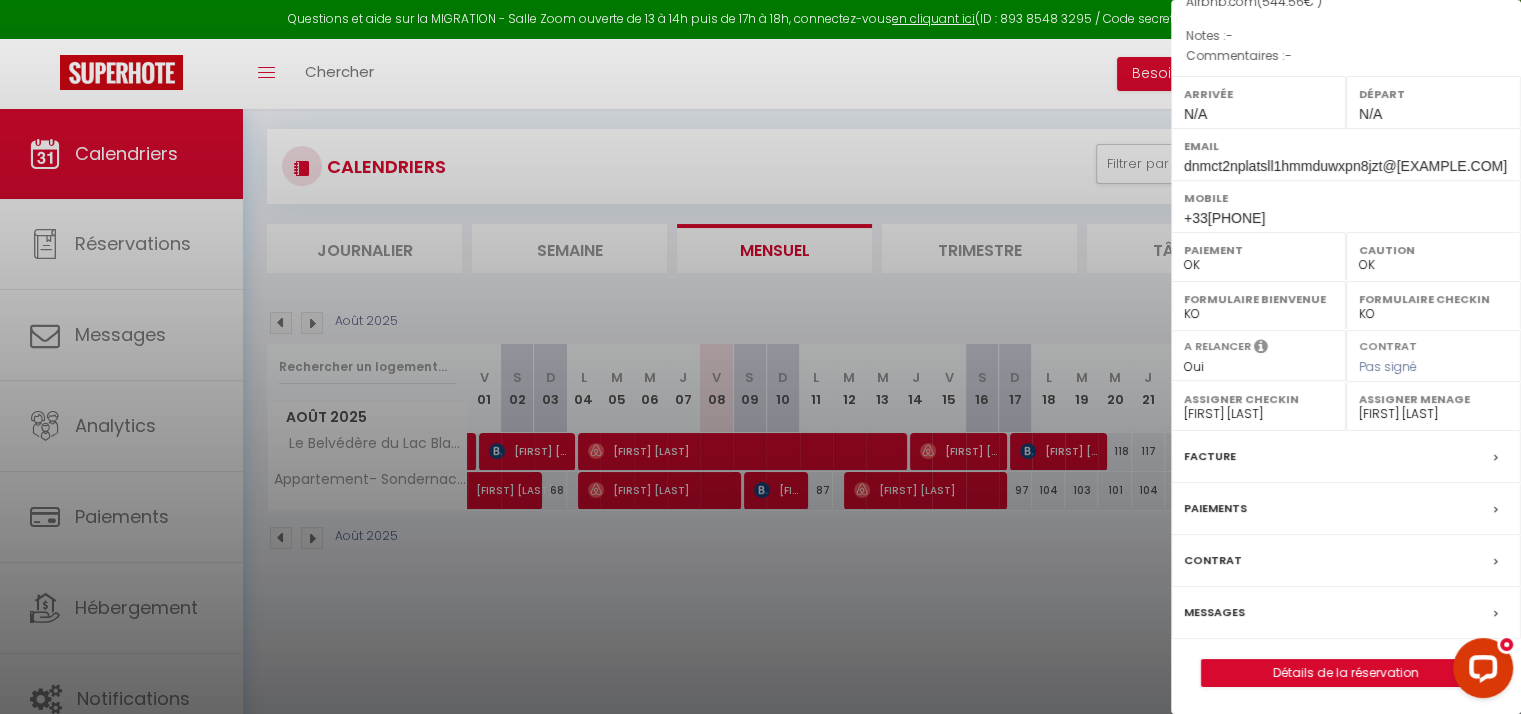click at bounding box center (760, 357) 